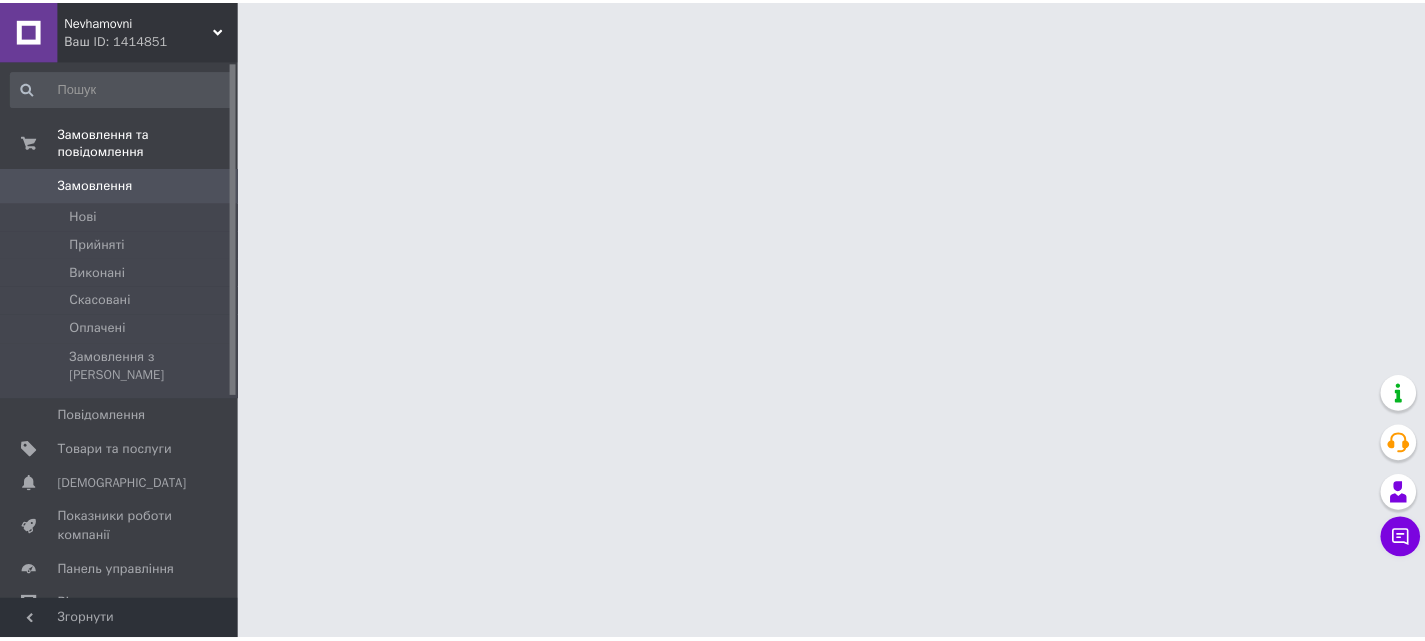 scroll, scrollTop: 0, scrollLeft: 0, axis: both 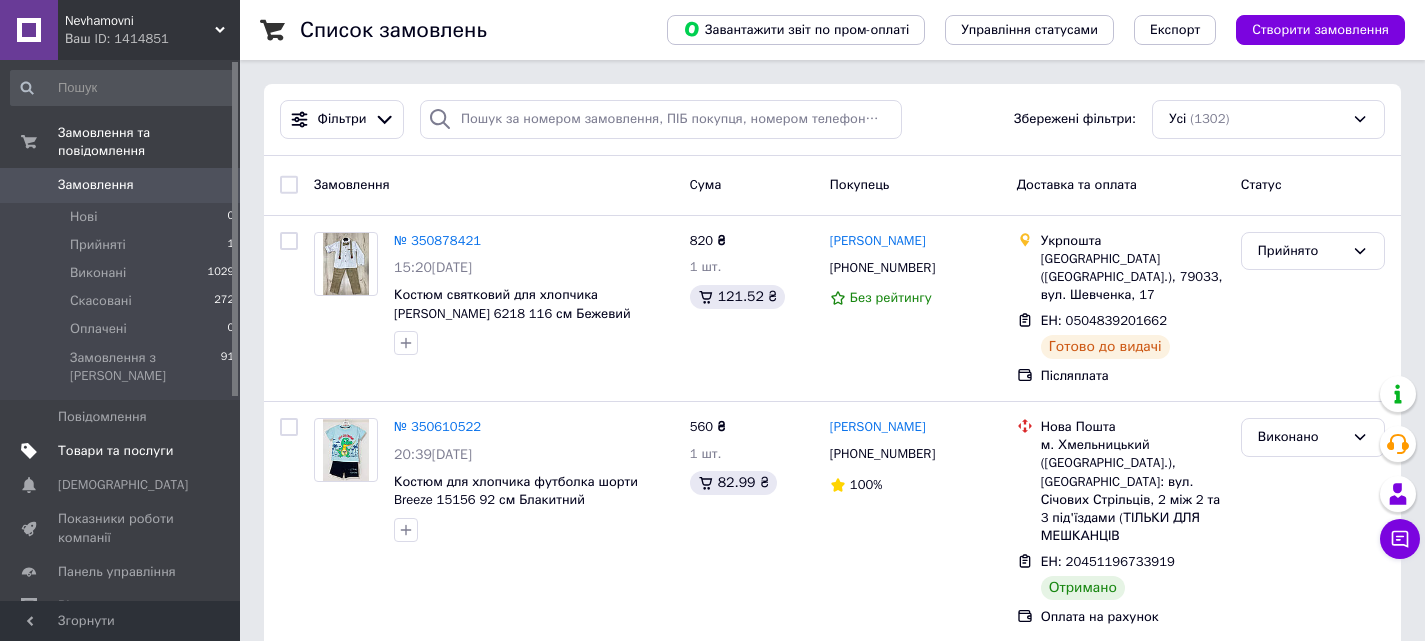 click on "Товари та послуги" at bounding box center [115, 451] 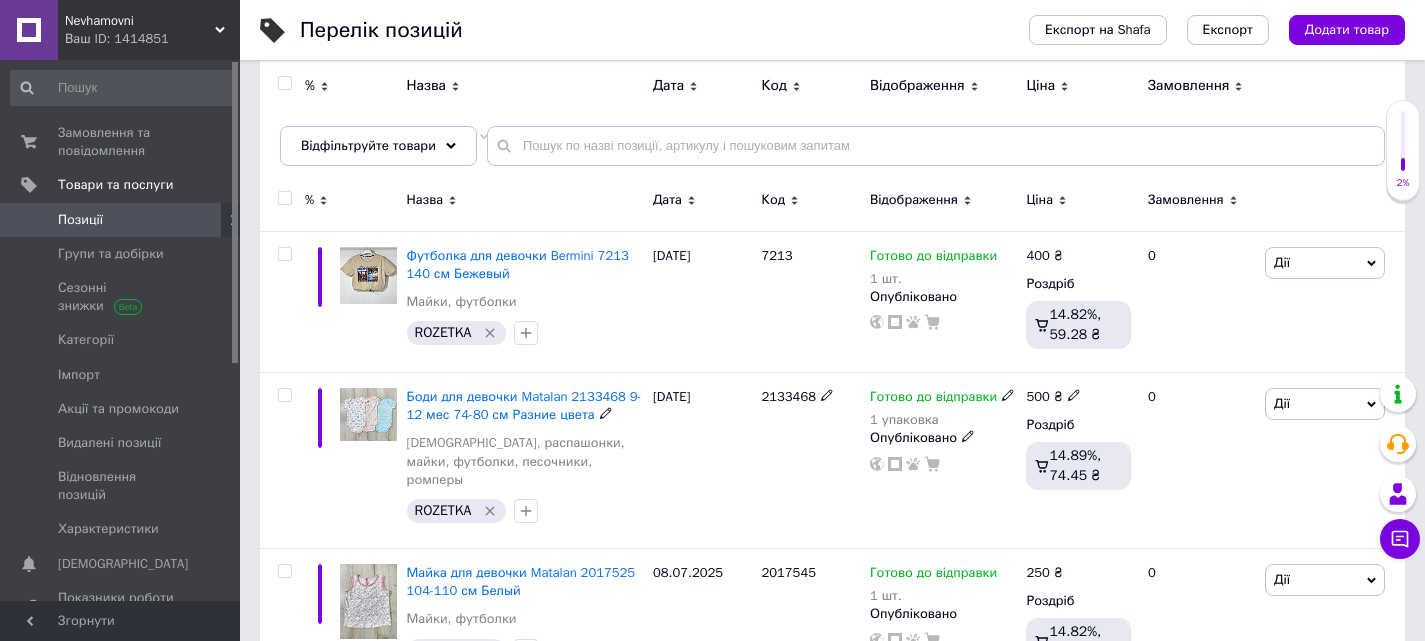 scroll, scrollTop: 0, scrollLeft: 0, axis: both 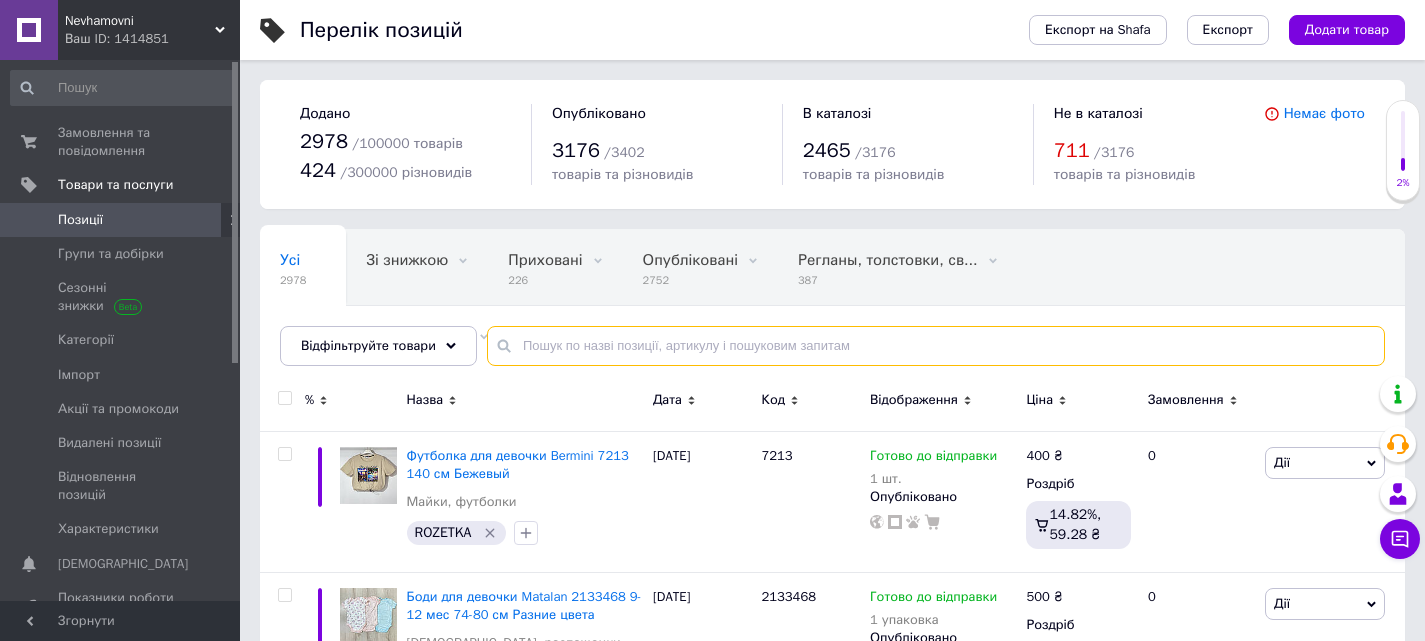 click at bounding box center [936, 346] 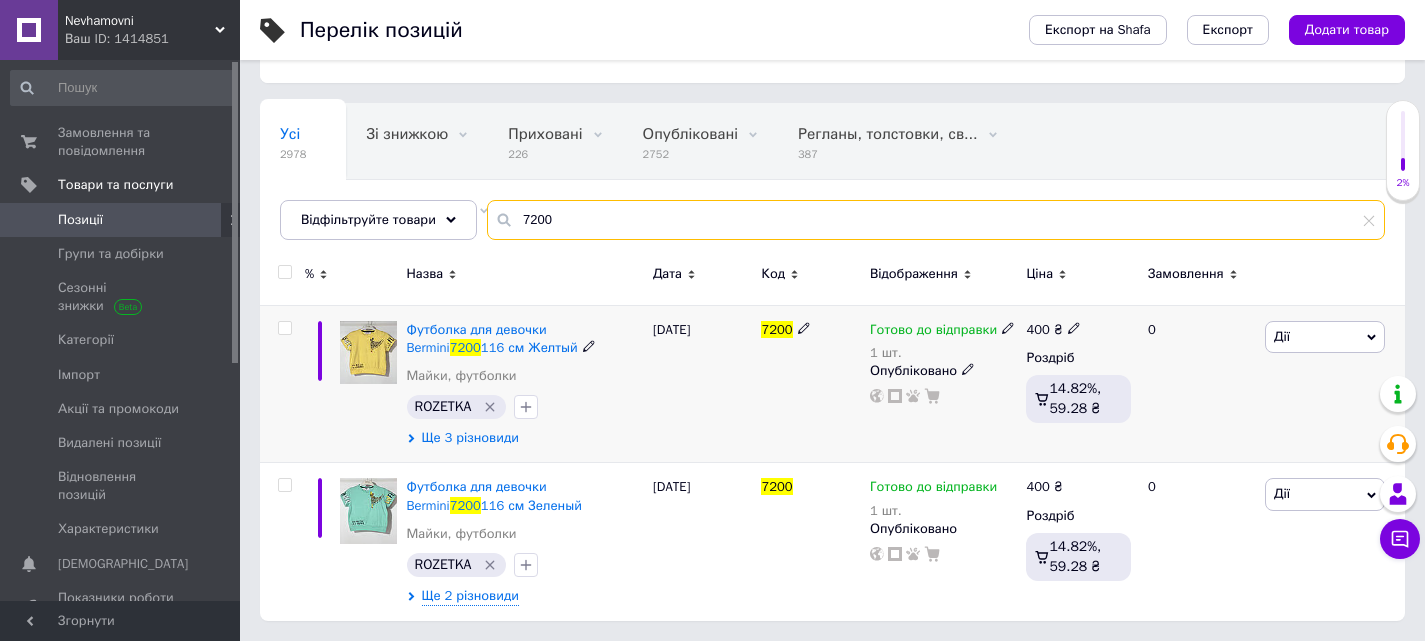 scroll, scrollTop: 126, scrollLeft: 0, axis: vertical 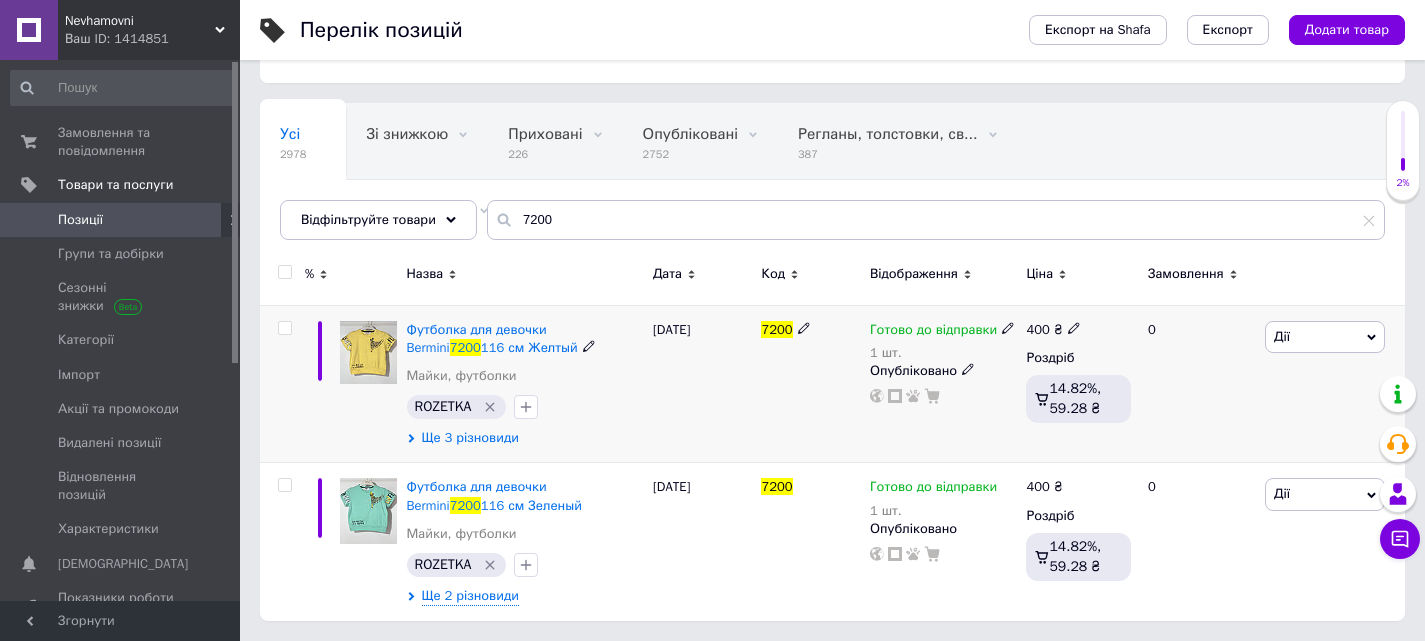 click on "Ще 3 різновиди" at bounding box center (470, 438) 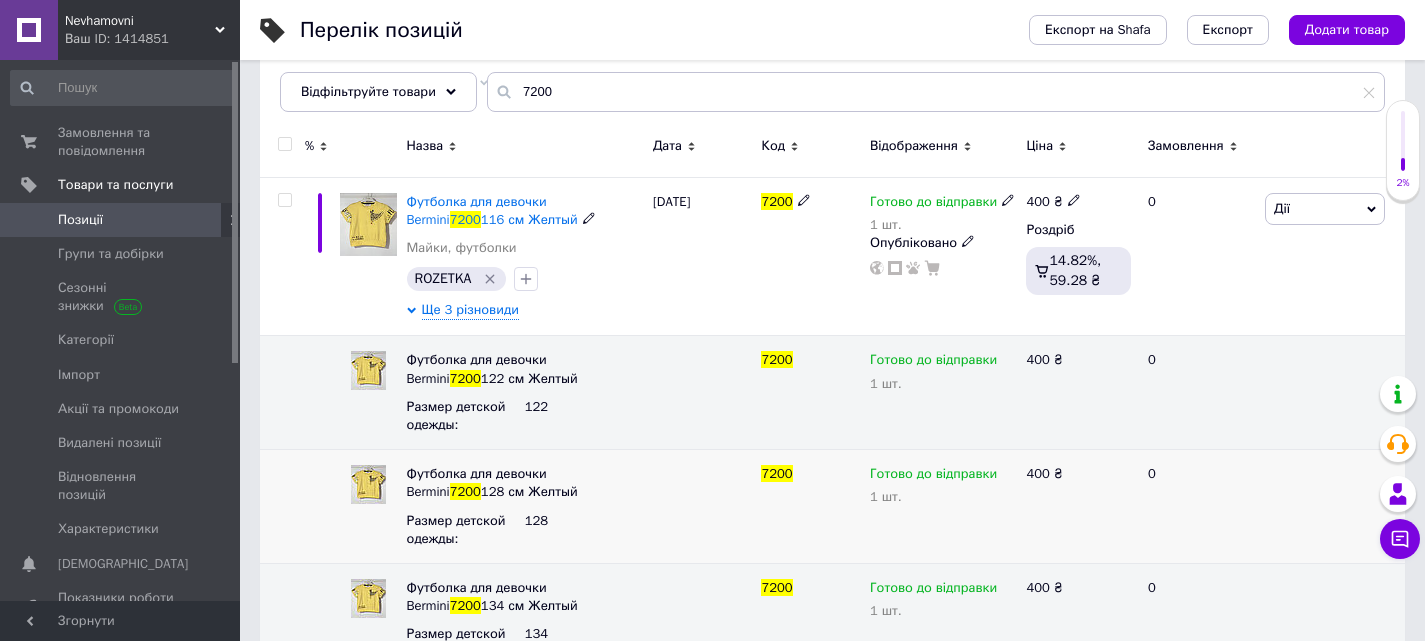 scroll, scrollTop: 268, scrollLeft: 0, axis: vertical 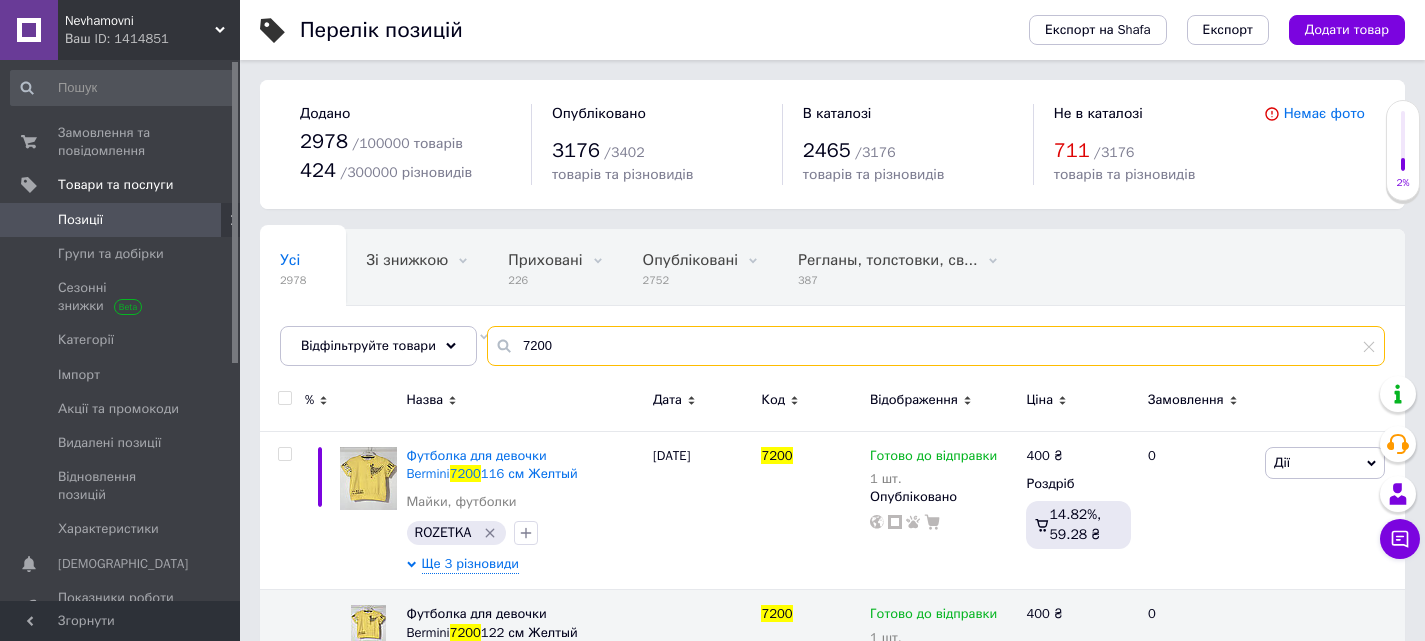 click on "7200" at bounding box center (936, 346) 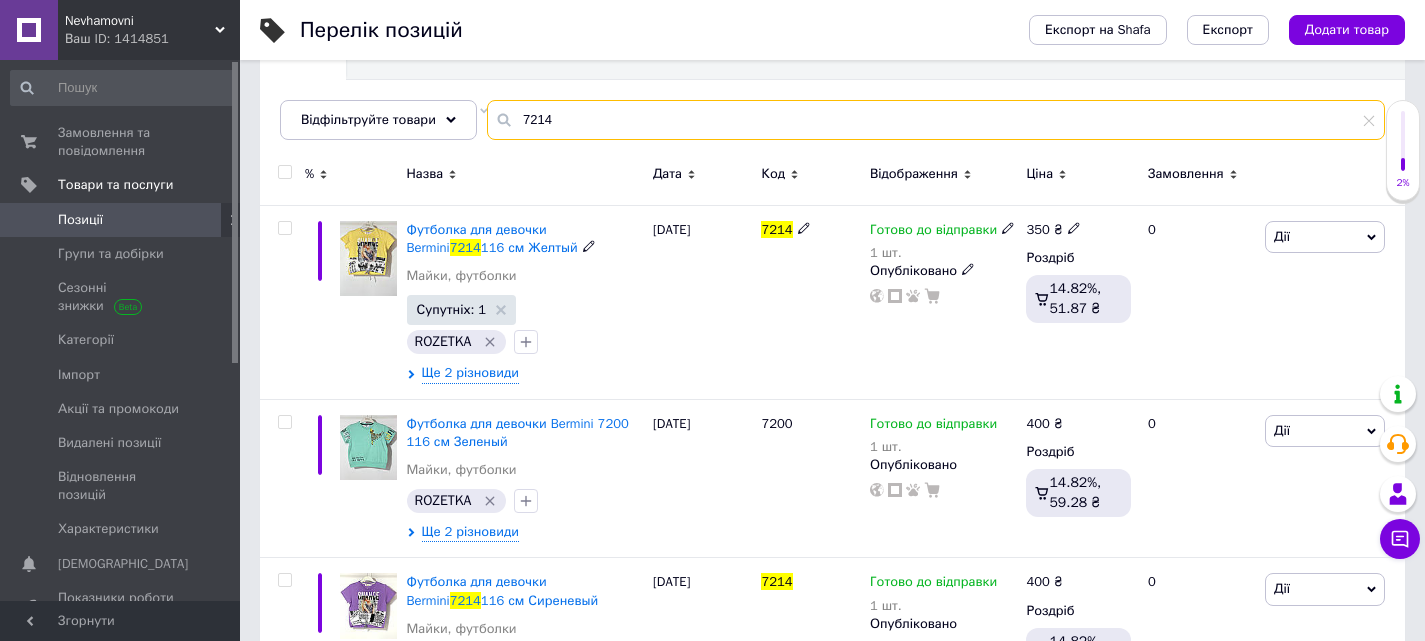 scroll, scrollTop: 300, scrollLeft: 0, axis: vertical 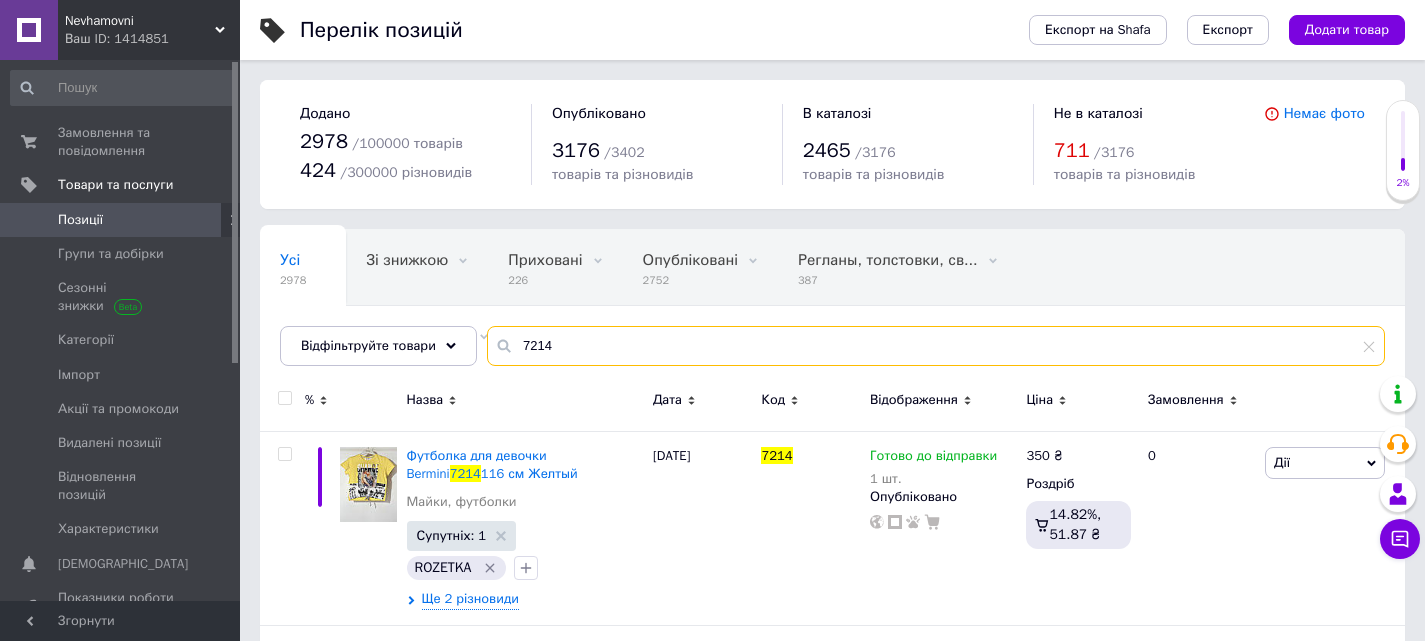 click on "7214" at bounding box center (936, 346) 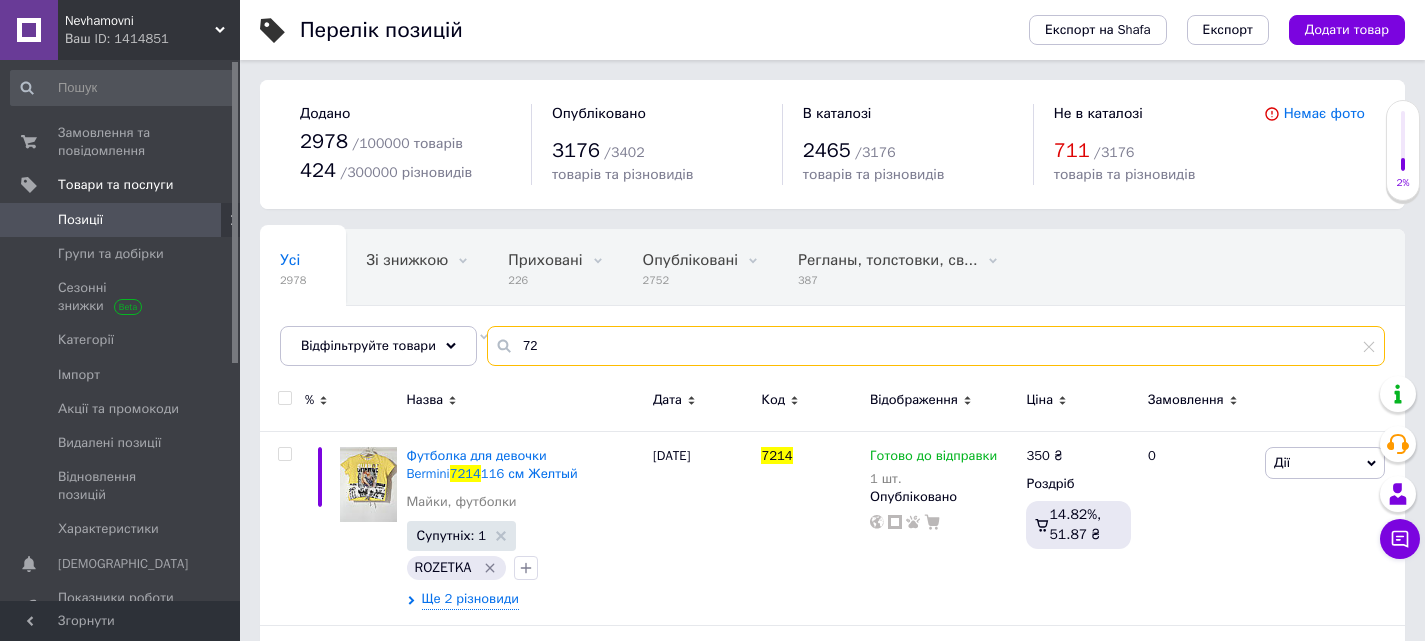type on "7" 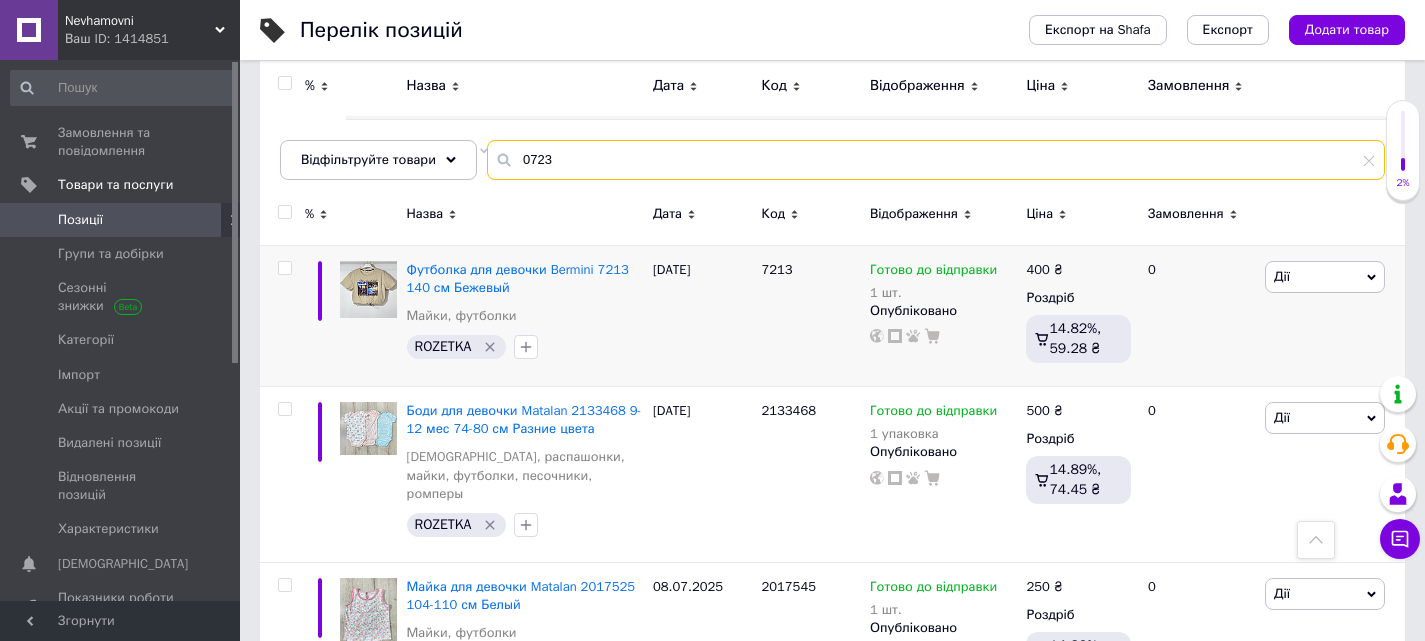 scroll, scrollTop: 100, scrollLeft: 0, axis: vertical 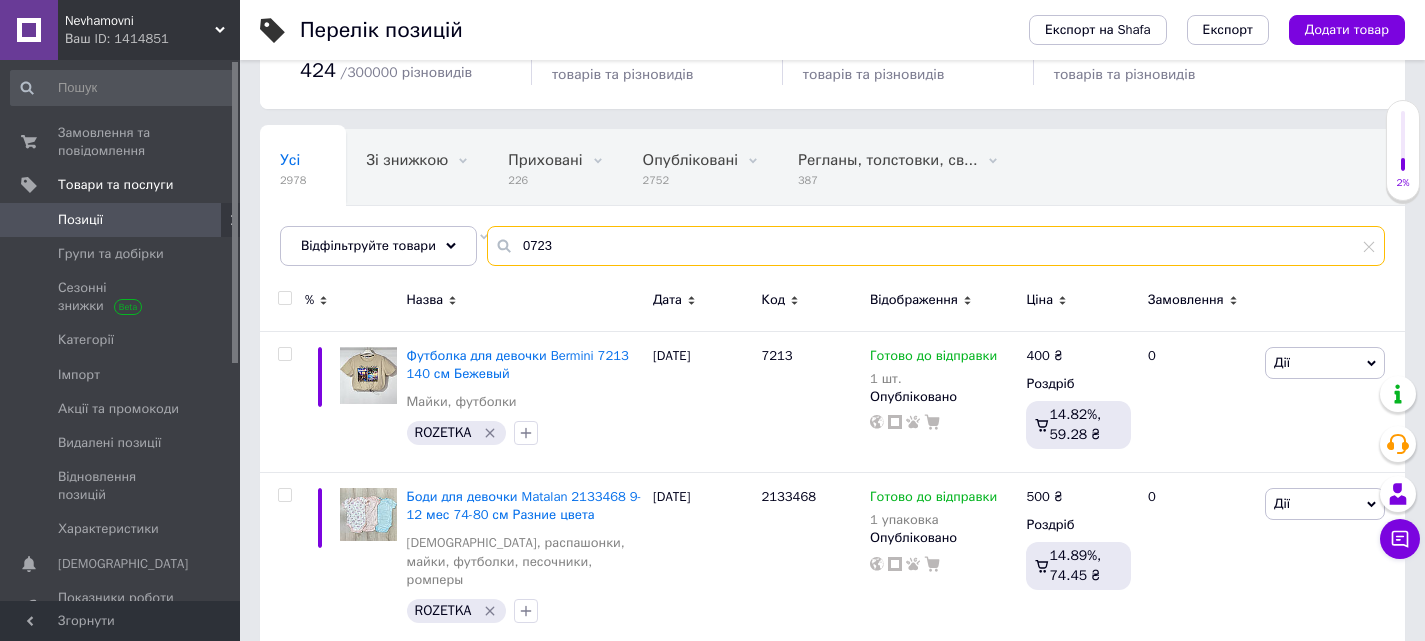 click on "0723" at bounding box center (936, 246) 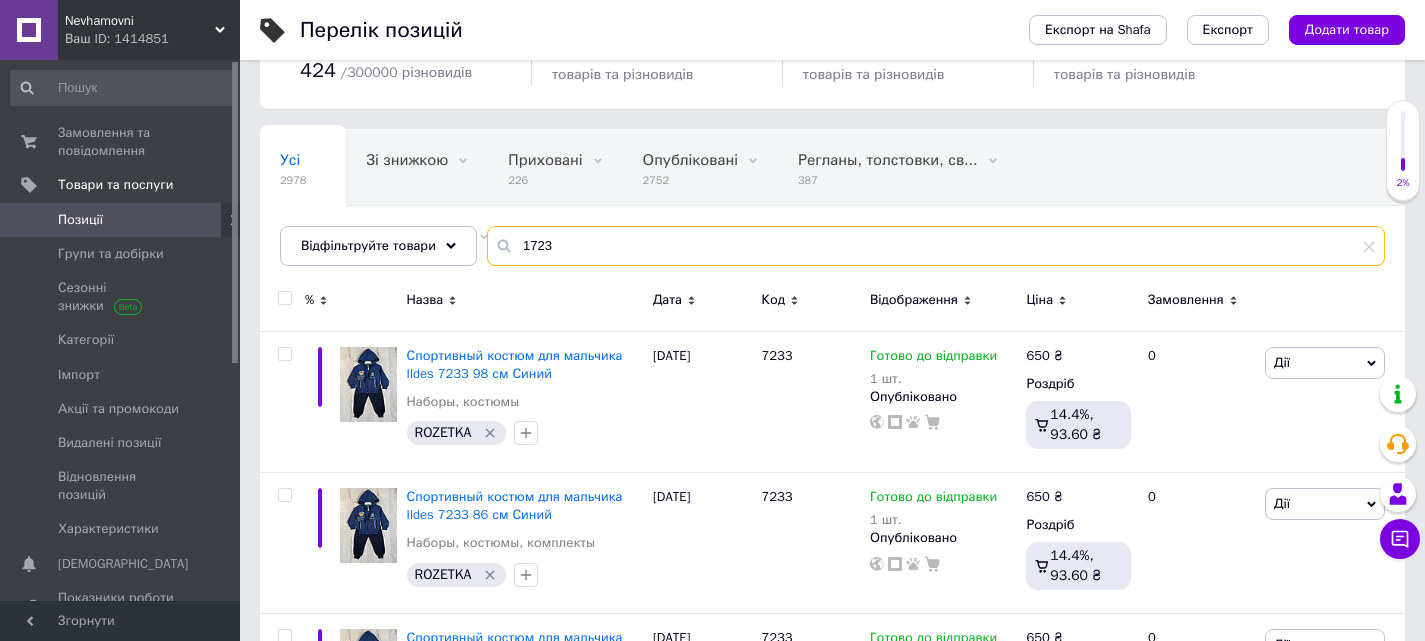 click on "1723" at bounding box center (936, 246) 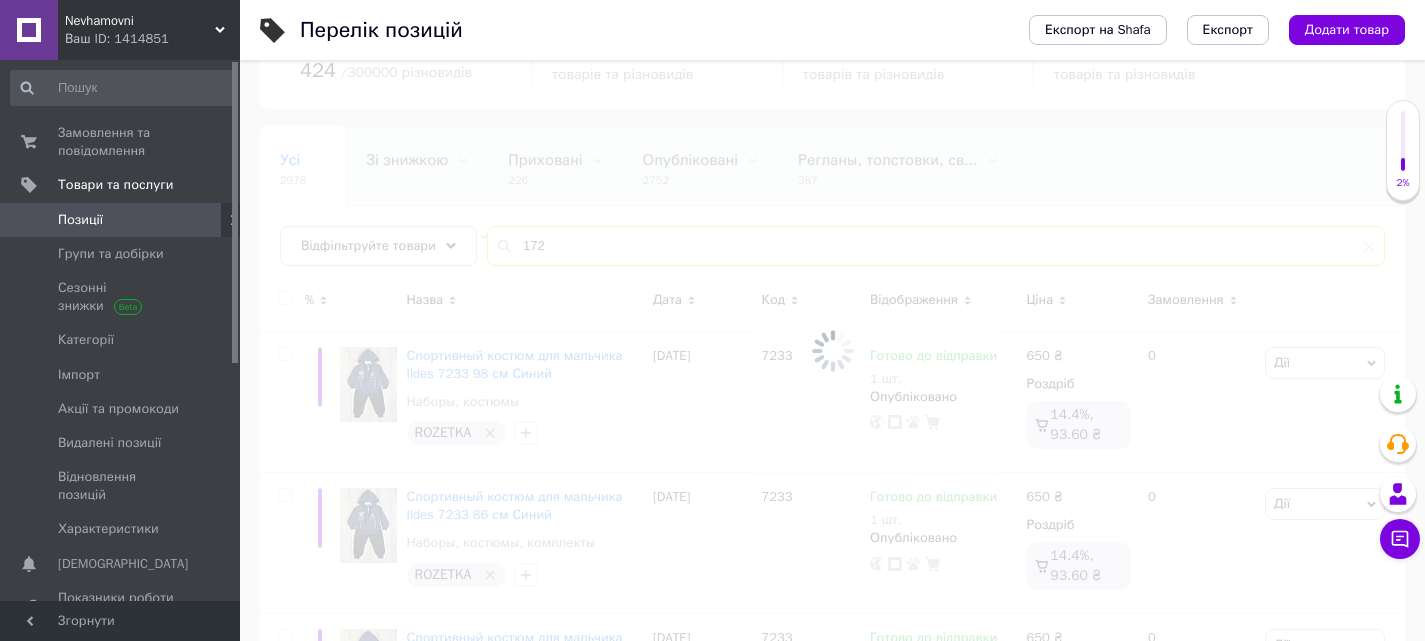 type on "1723" 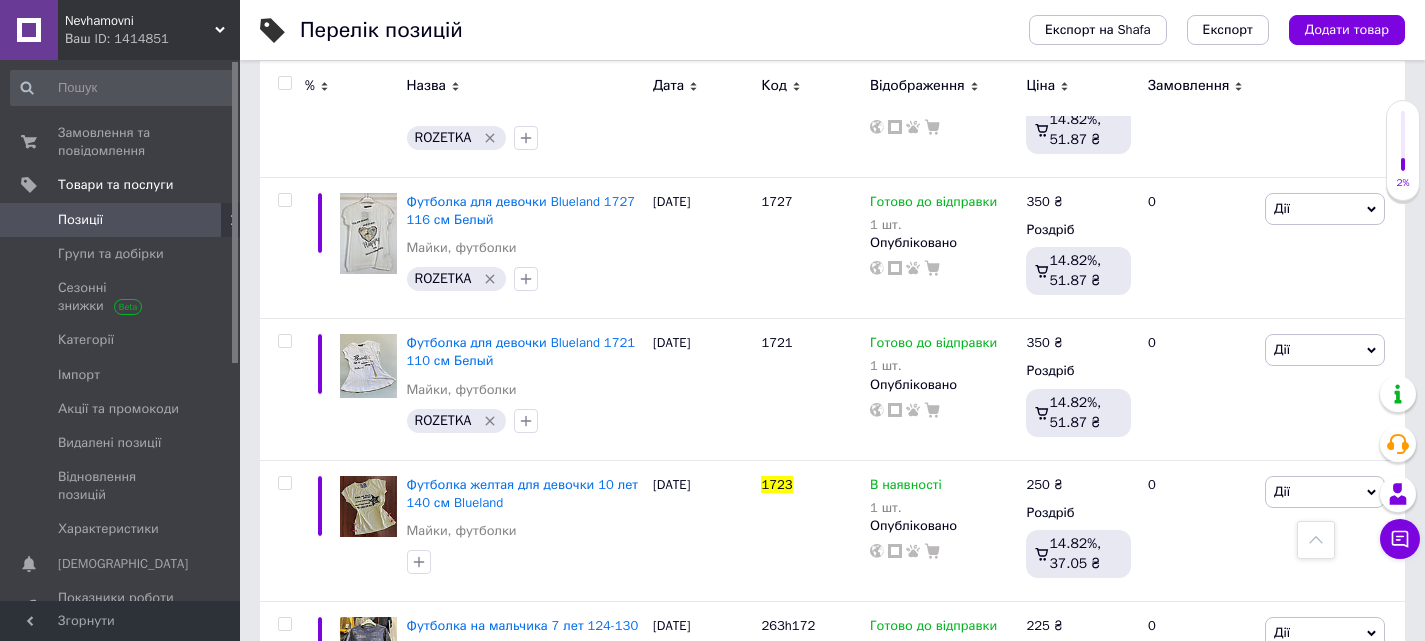 scroll, scrollTop: 900, scrollLeft: 0, axis: vertical 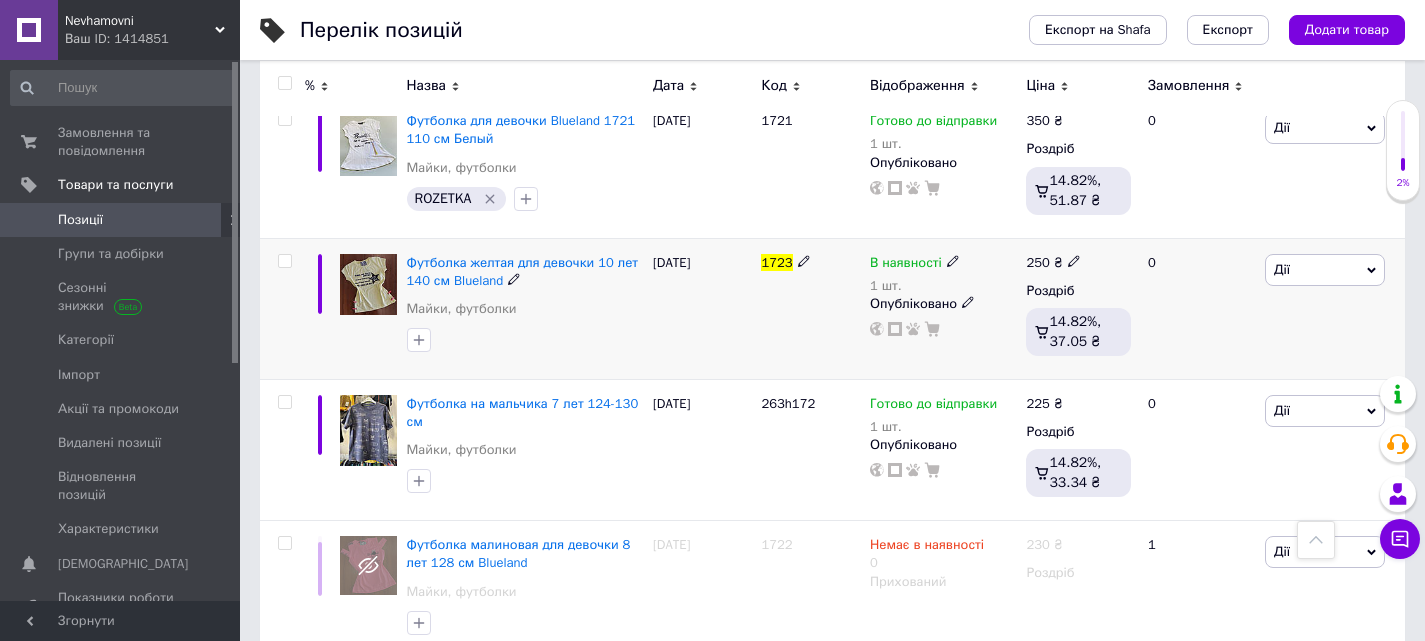 click 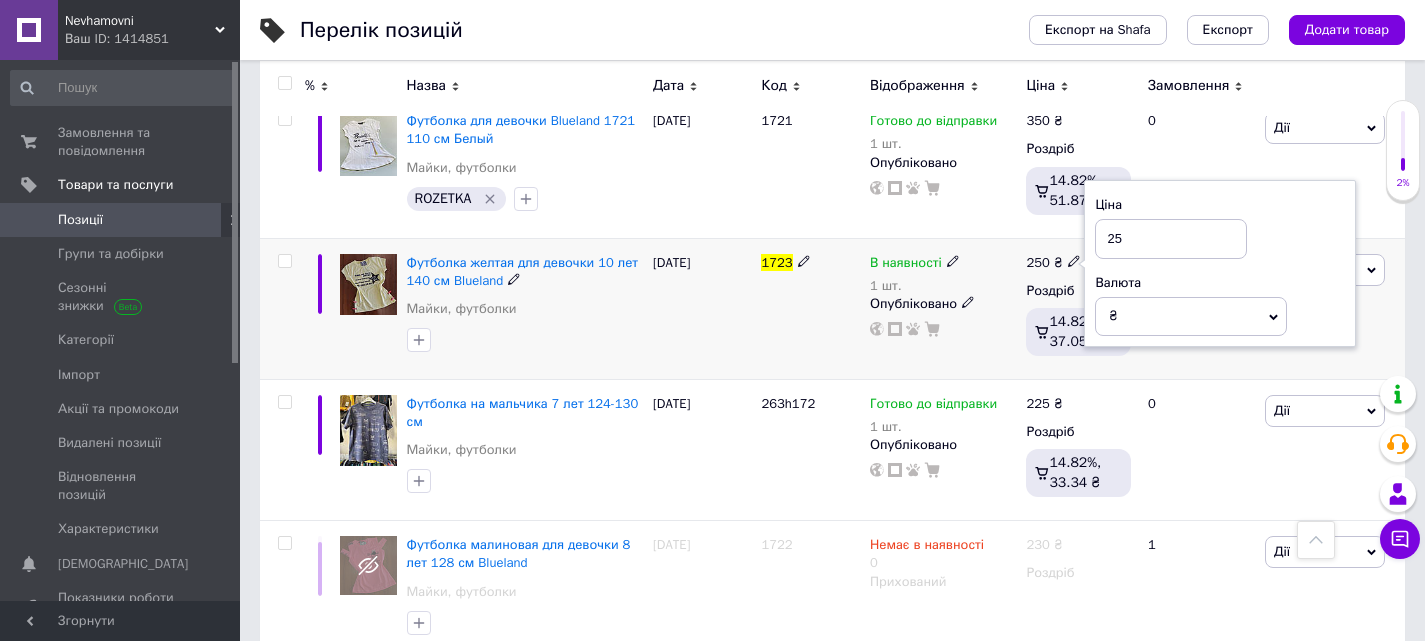 type on "2" 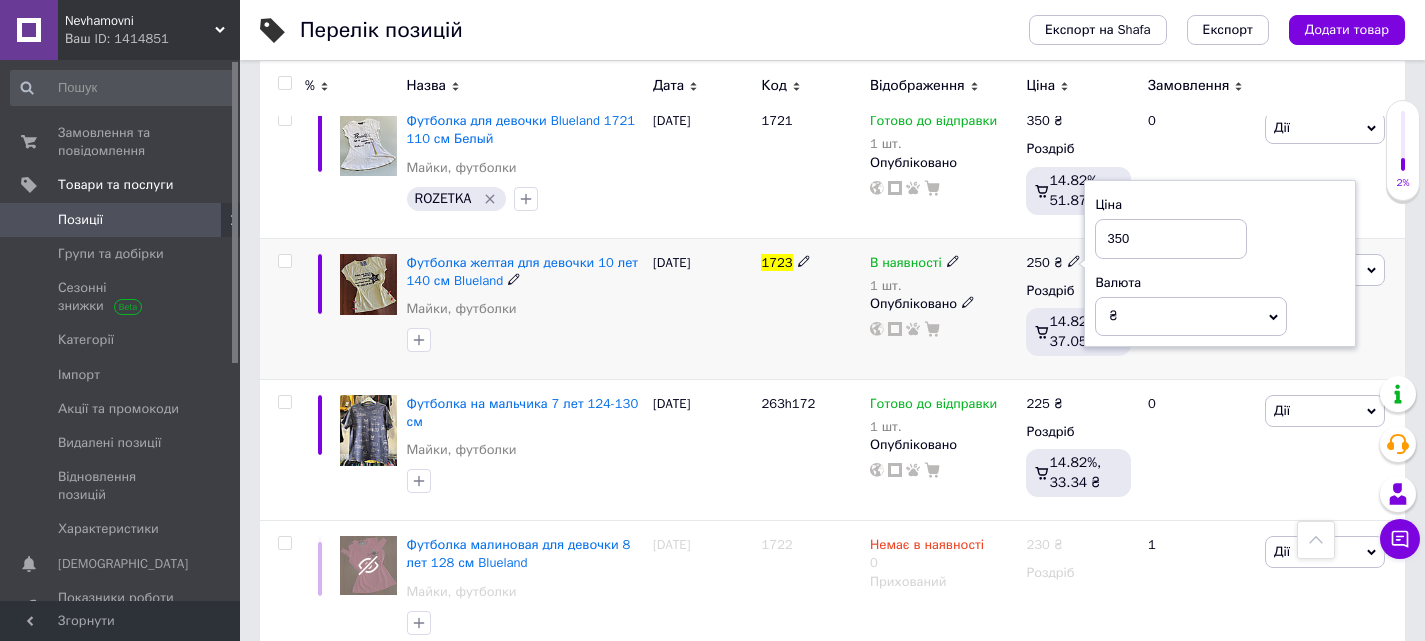 type on "350" 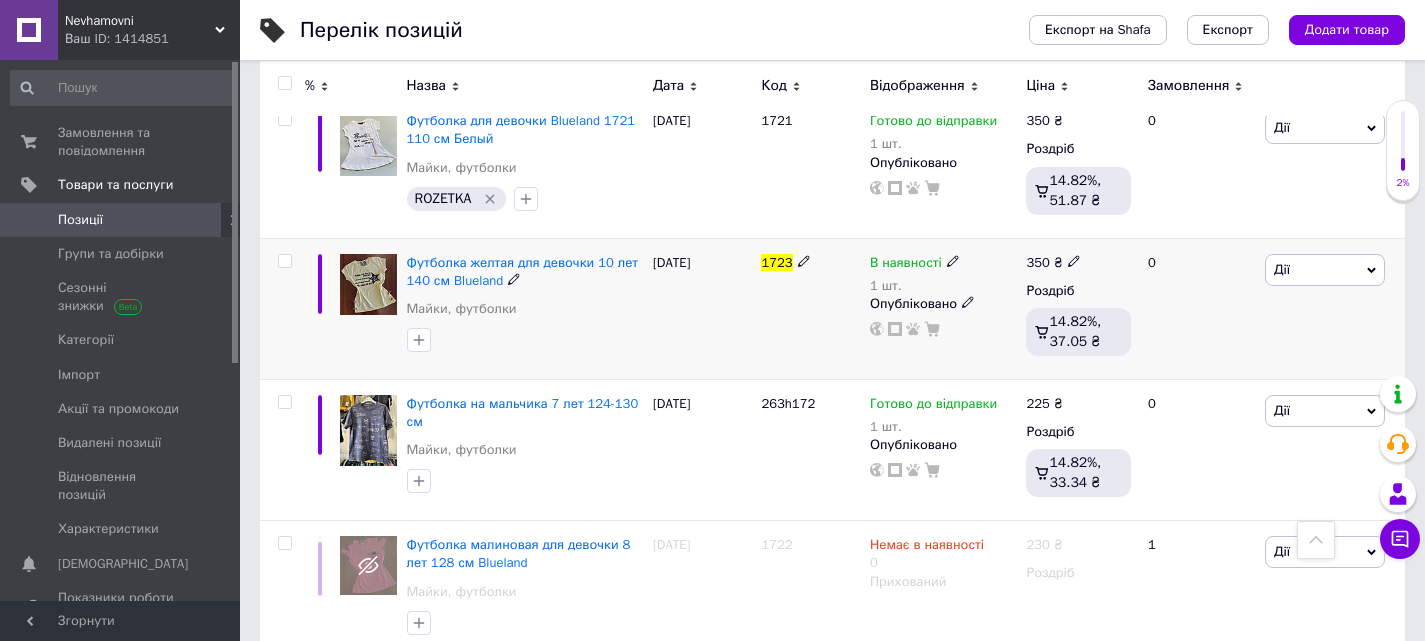 click 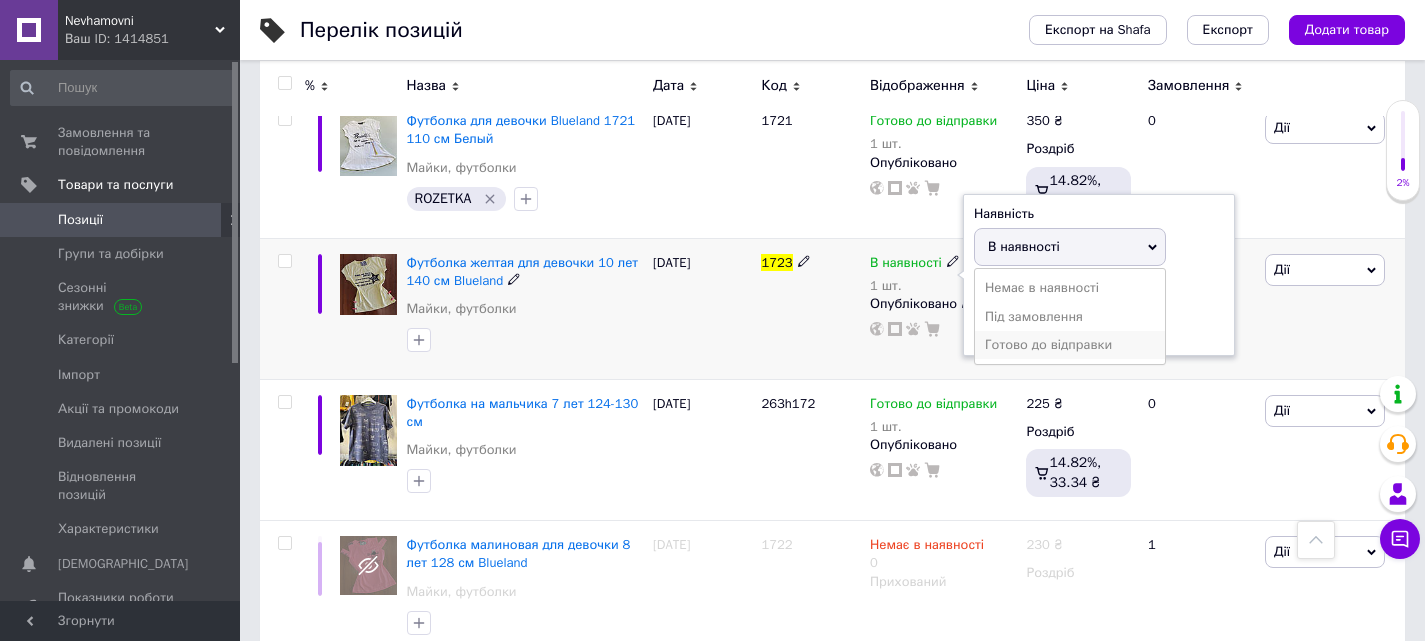 click on "Готово до відправки" at bounding box center (1070, 345) 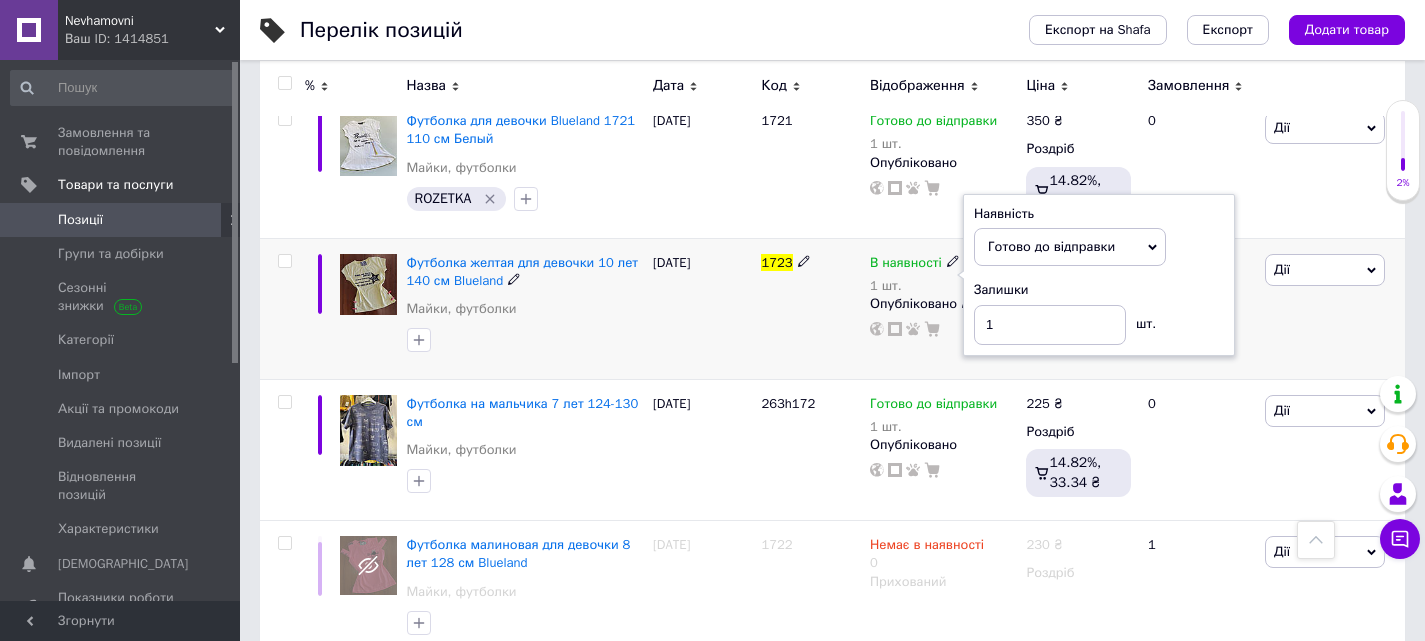 drag, startPoint x: 759, startPoint y: 341, endPoint x: 635, endPoint y: 311, distance: 127.57743 